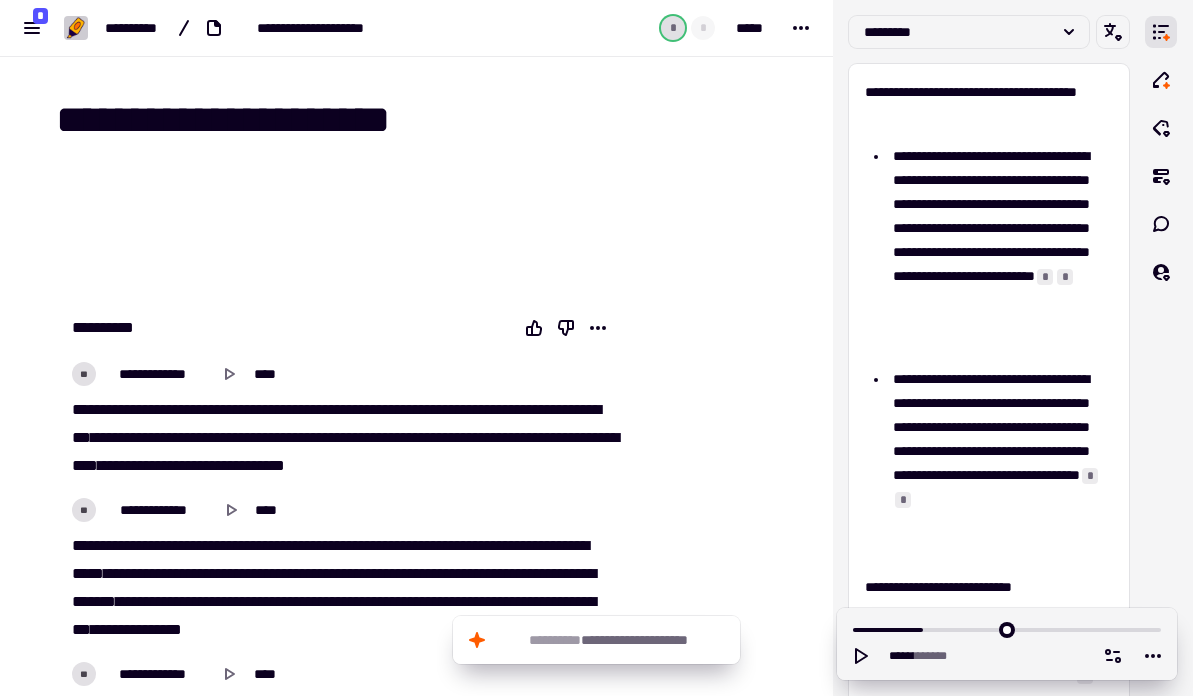scroll, scrollTop: 0, scrollLeft: 0, axis: both 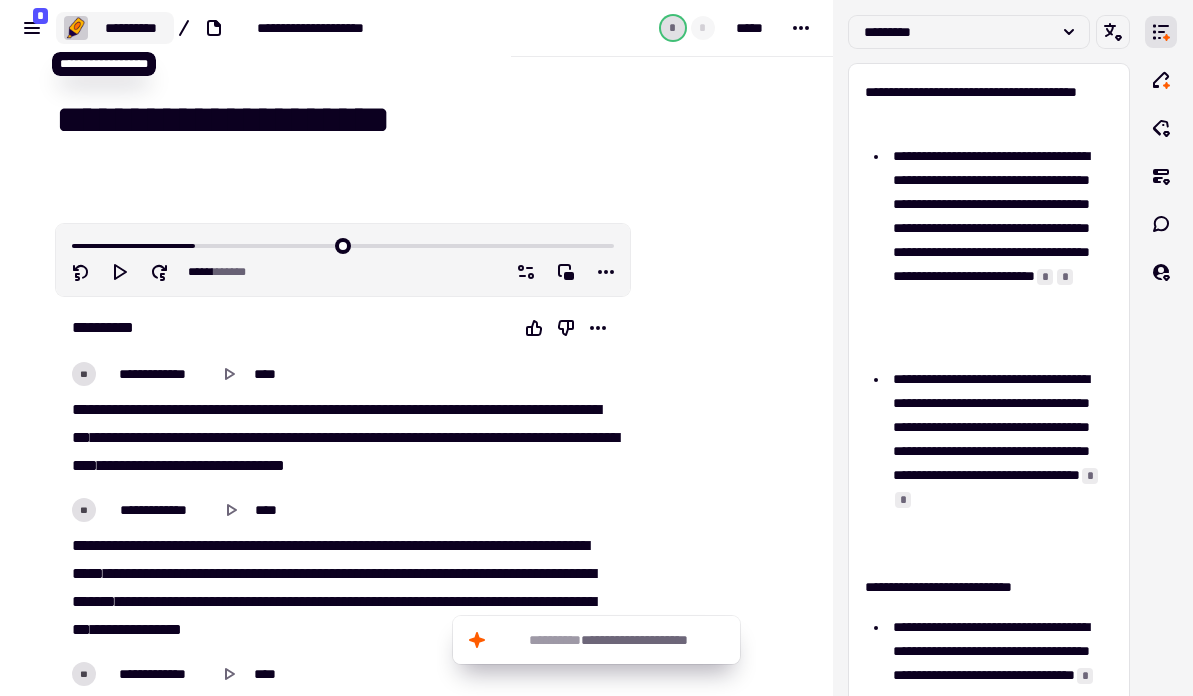 click on "**********" 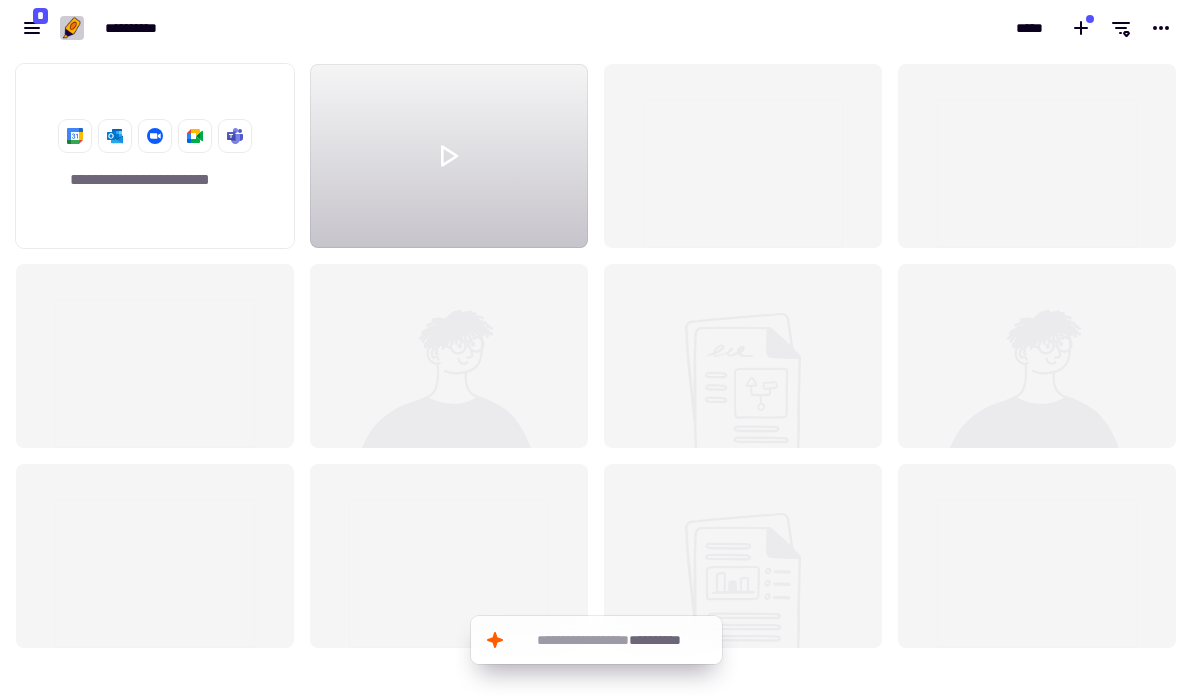 scroll, scrollTop: 1, scrollLeft: 1, axis: both 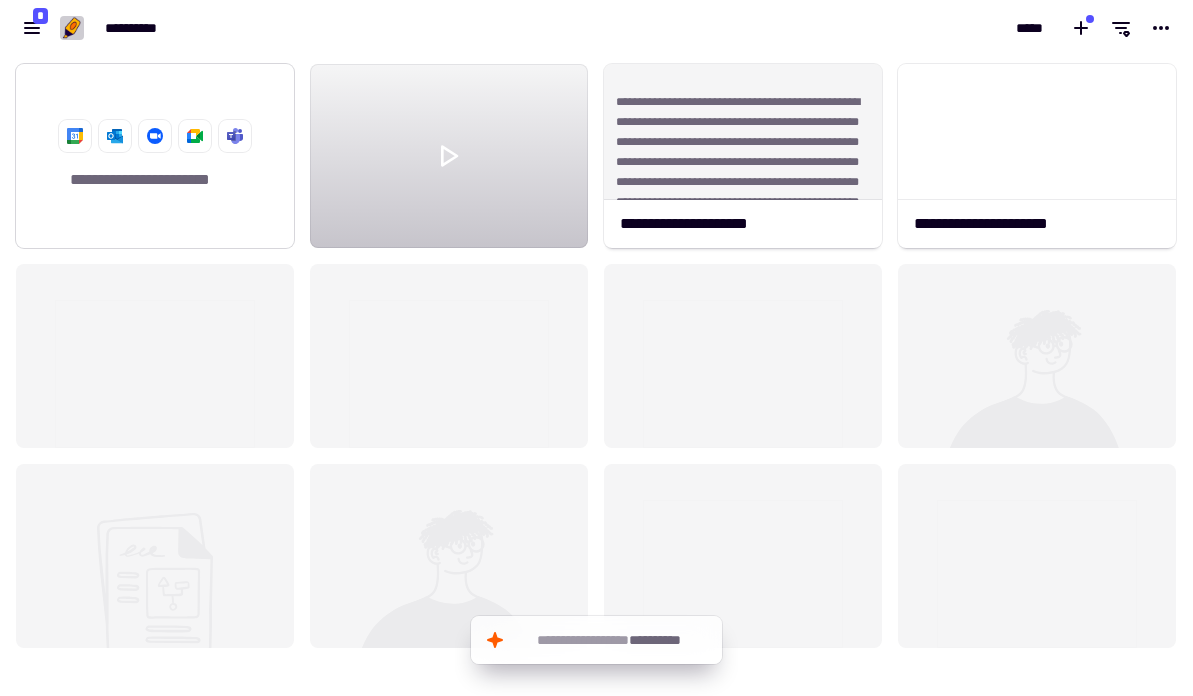 click on "**********" 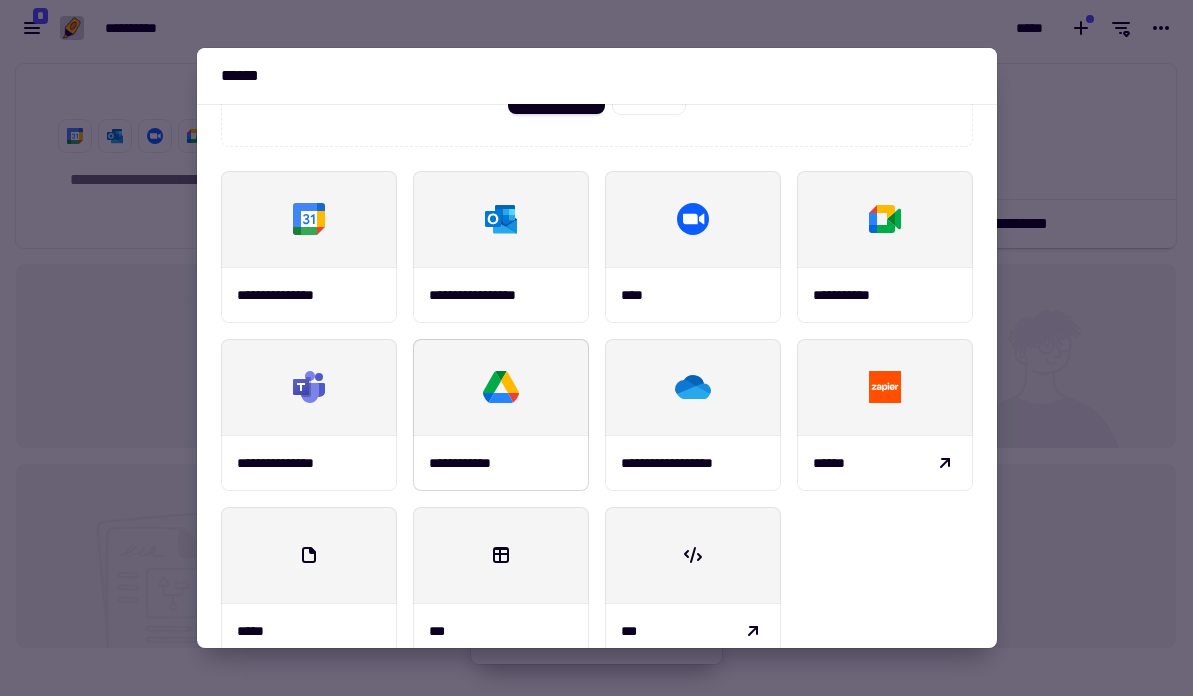 scroll, scrollTop: 200, scrollLeft: 0, axis: vertical 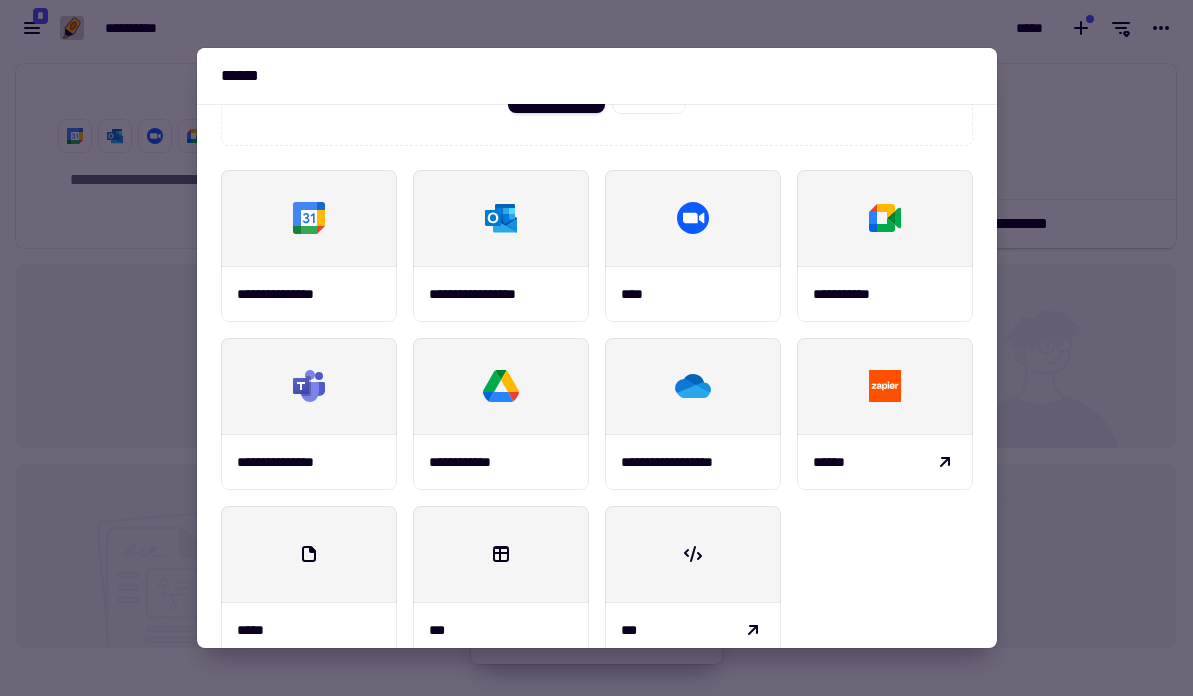 click at bounding box center (596, 348) 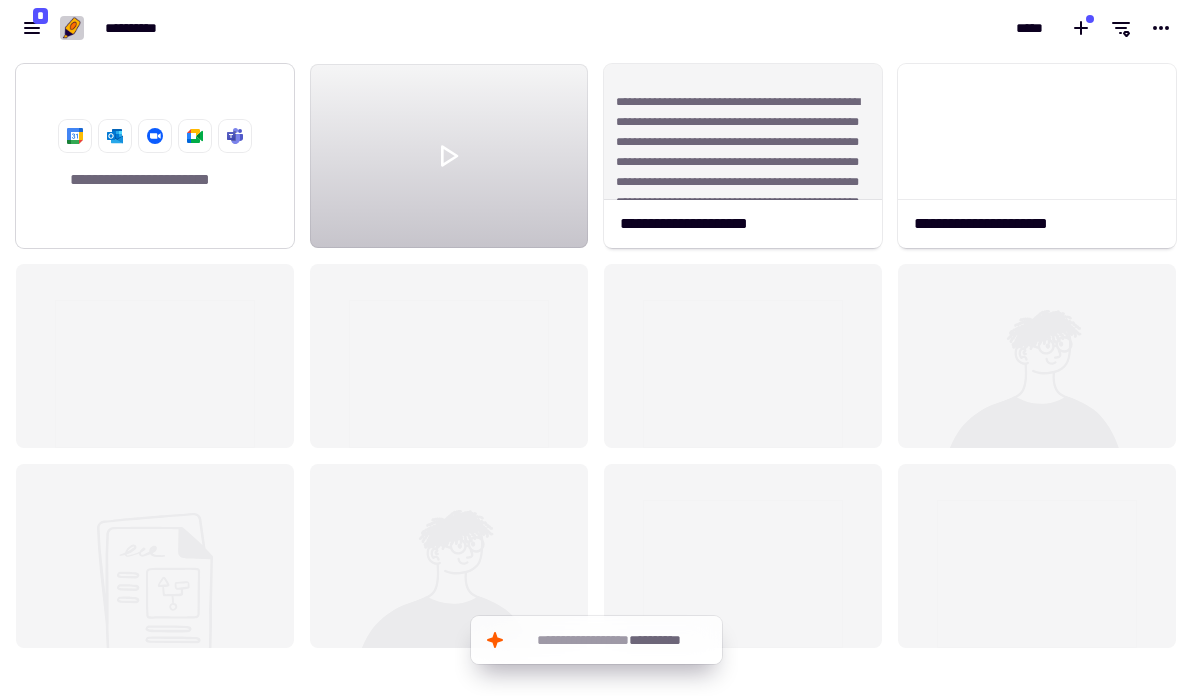 click on "**********" 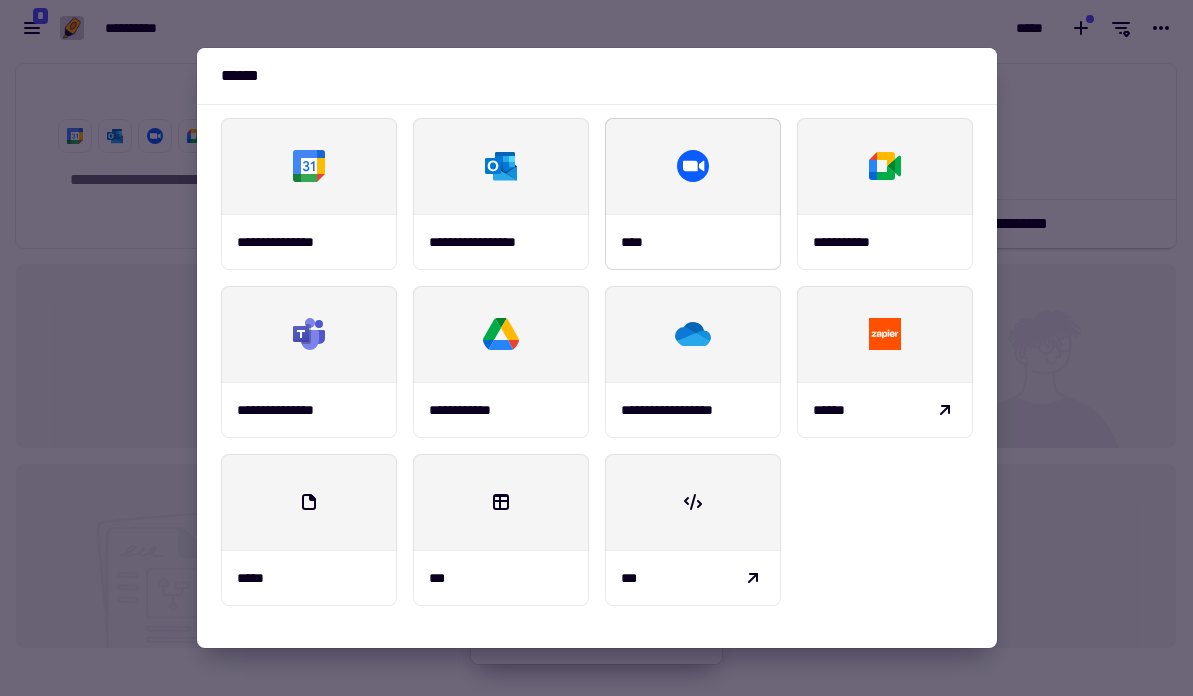 scroll, scrollTop: 258, scrollLeft: 0, axis: vertical 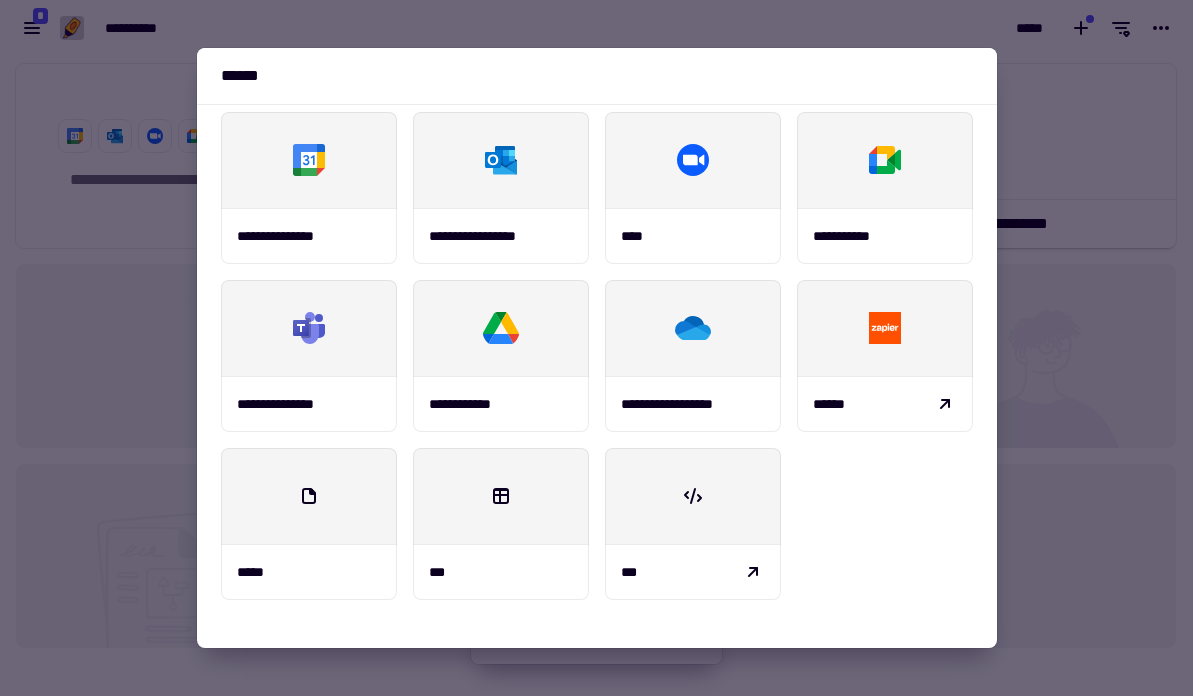 click at bounding box center [596, 348] 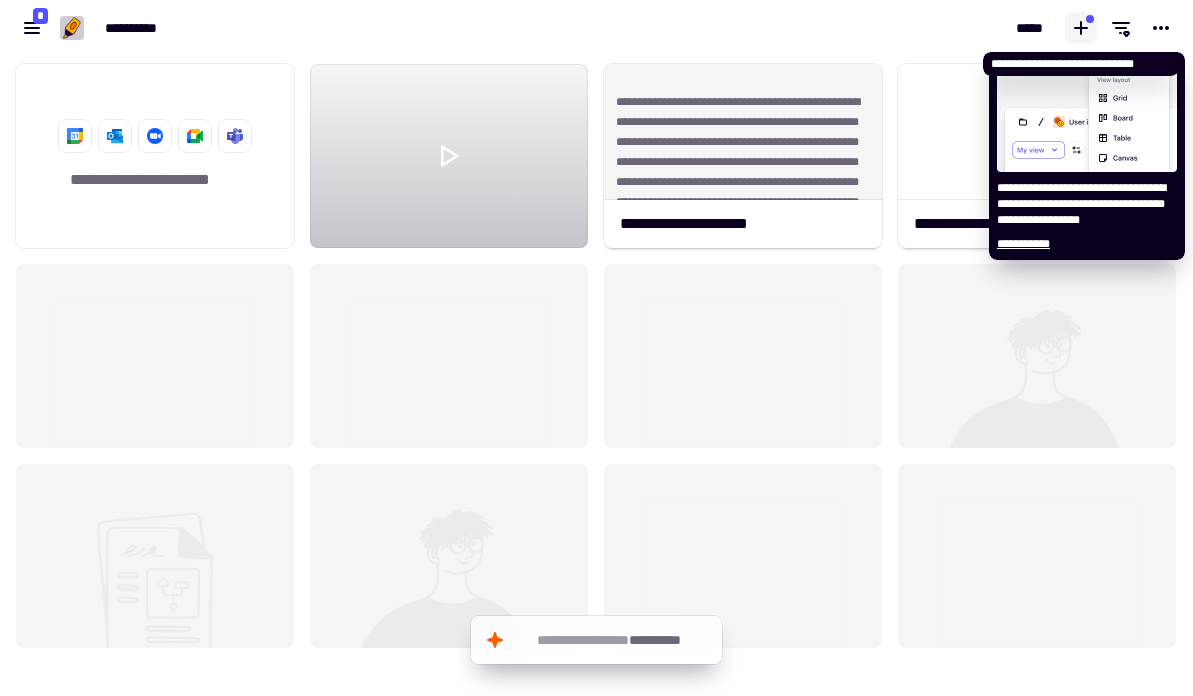 click 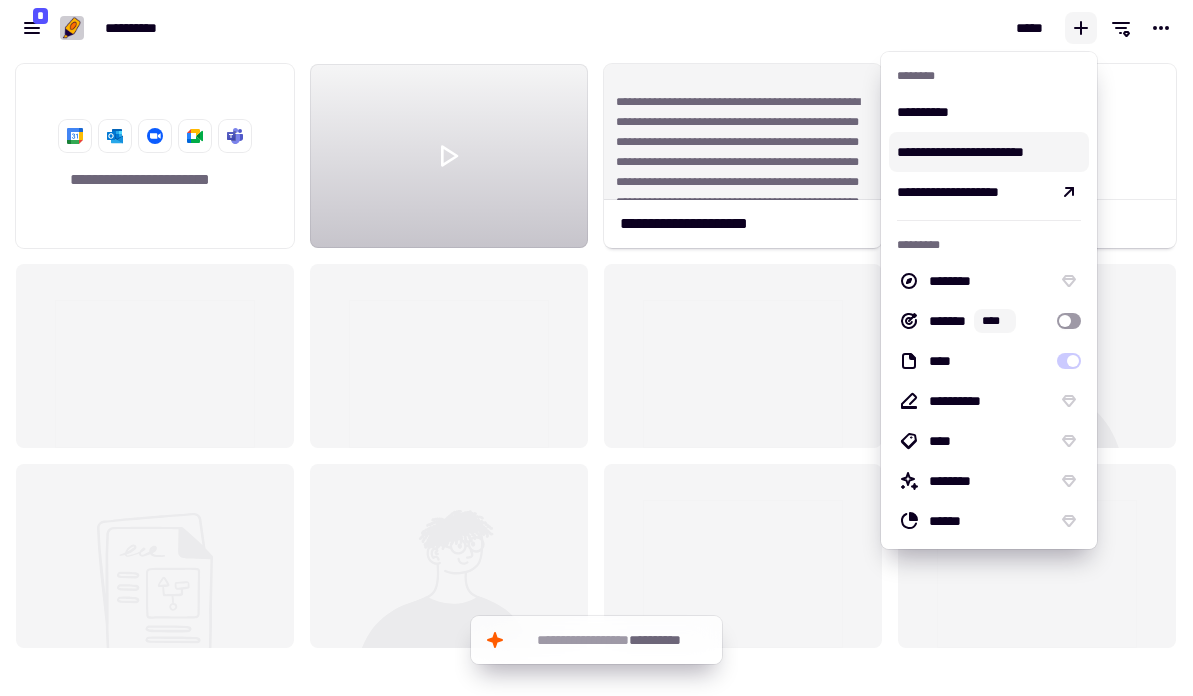 click on "**********" at bounding box center (989, 152) 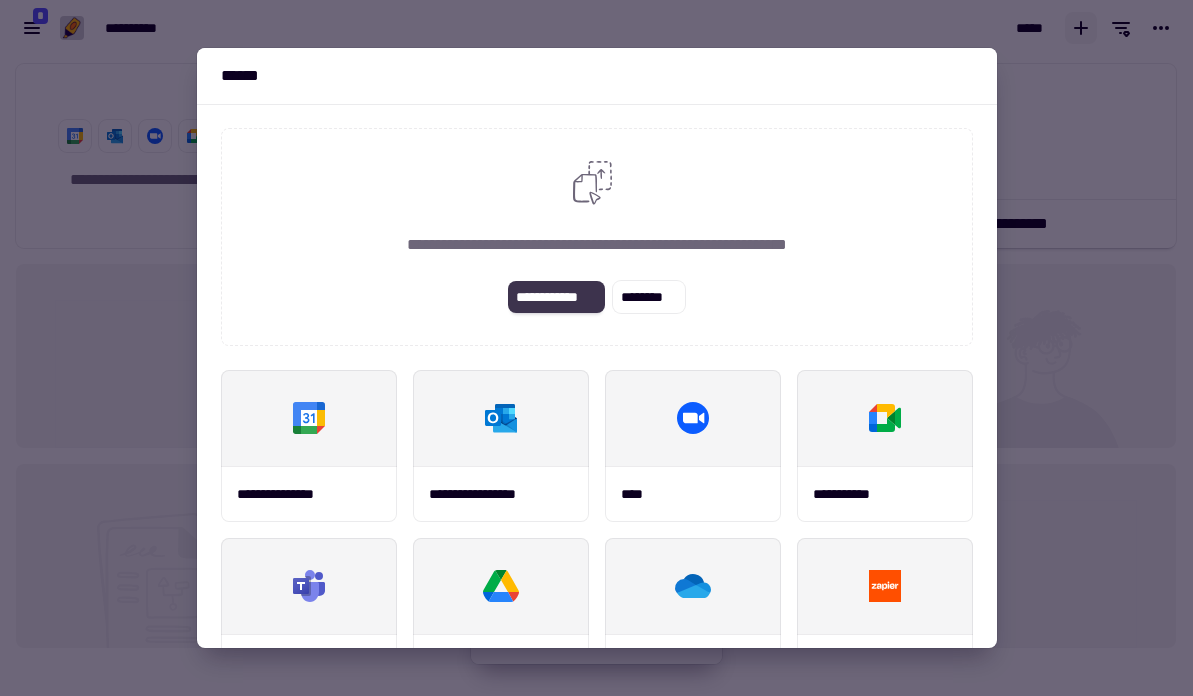 click on "**********" 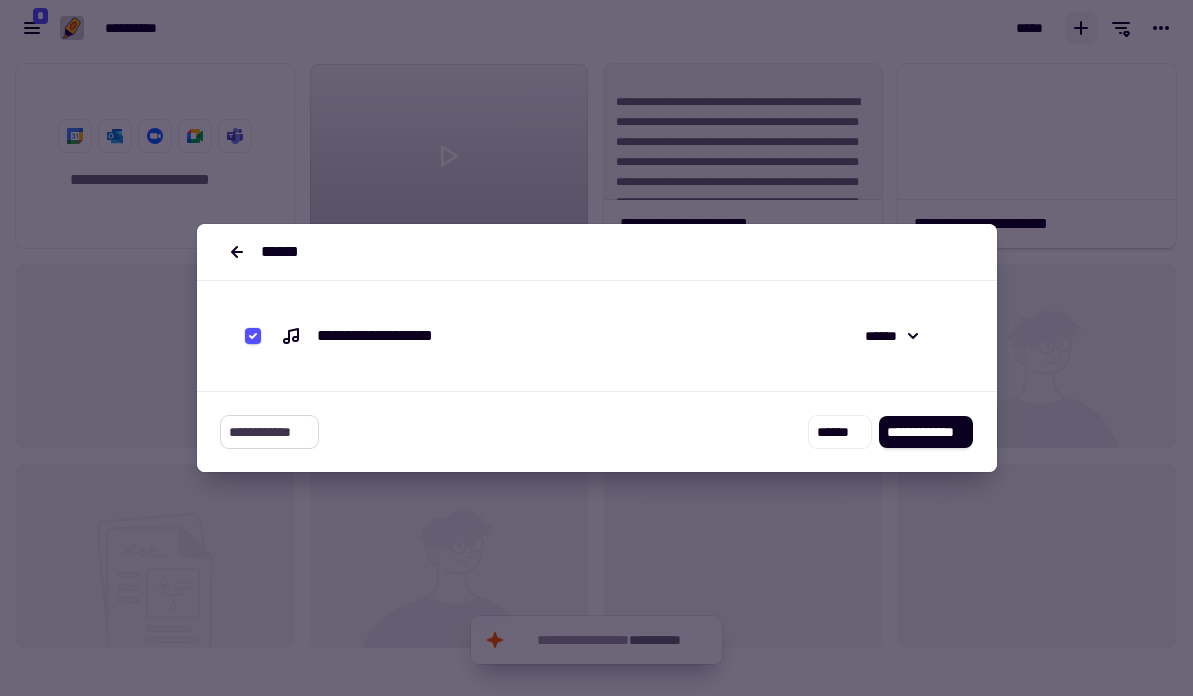 click on "**********" 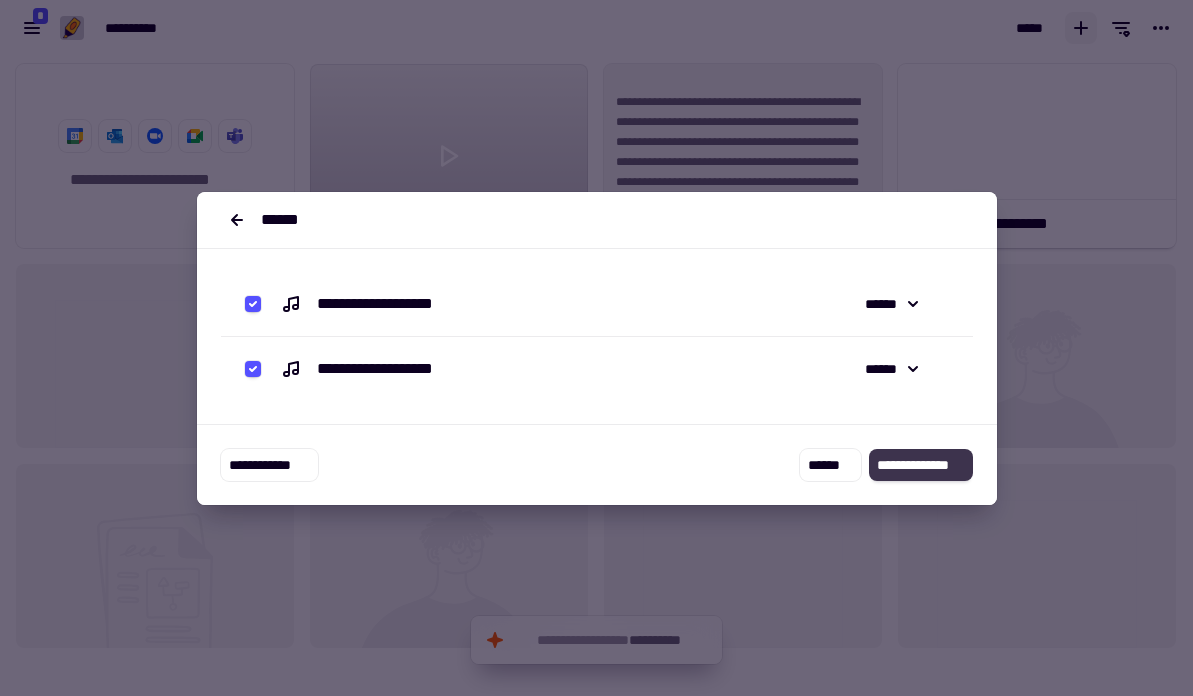 click on "**********" 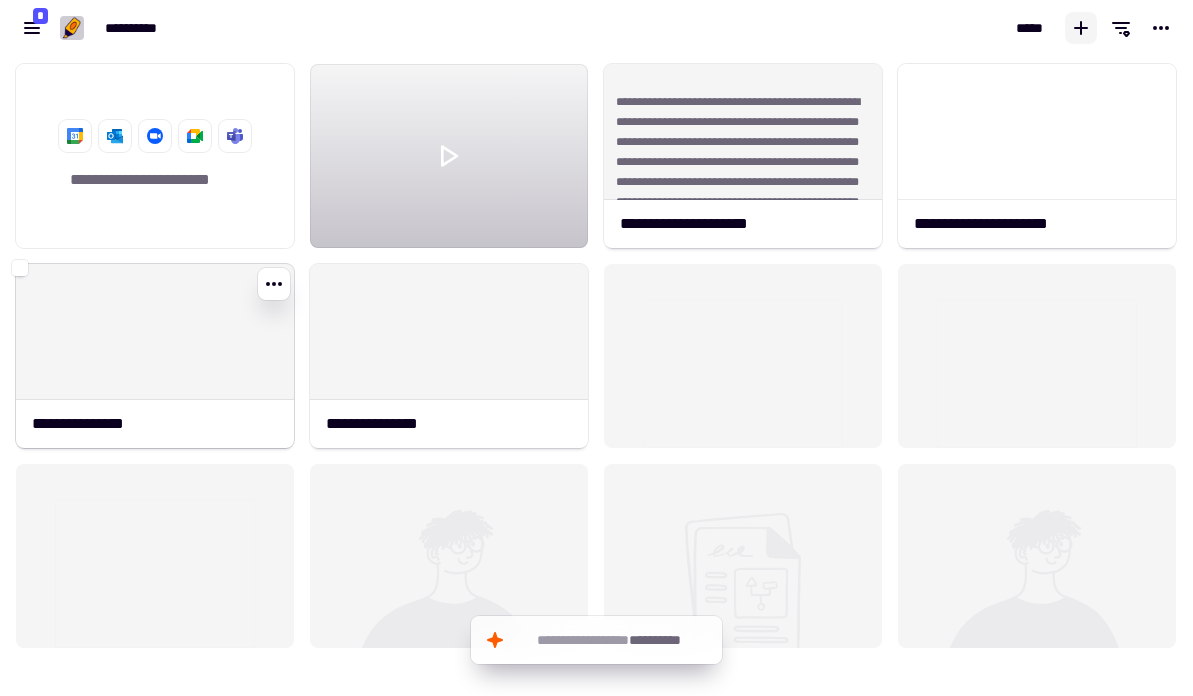 click on "**********" 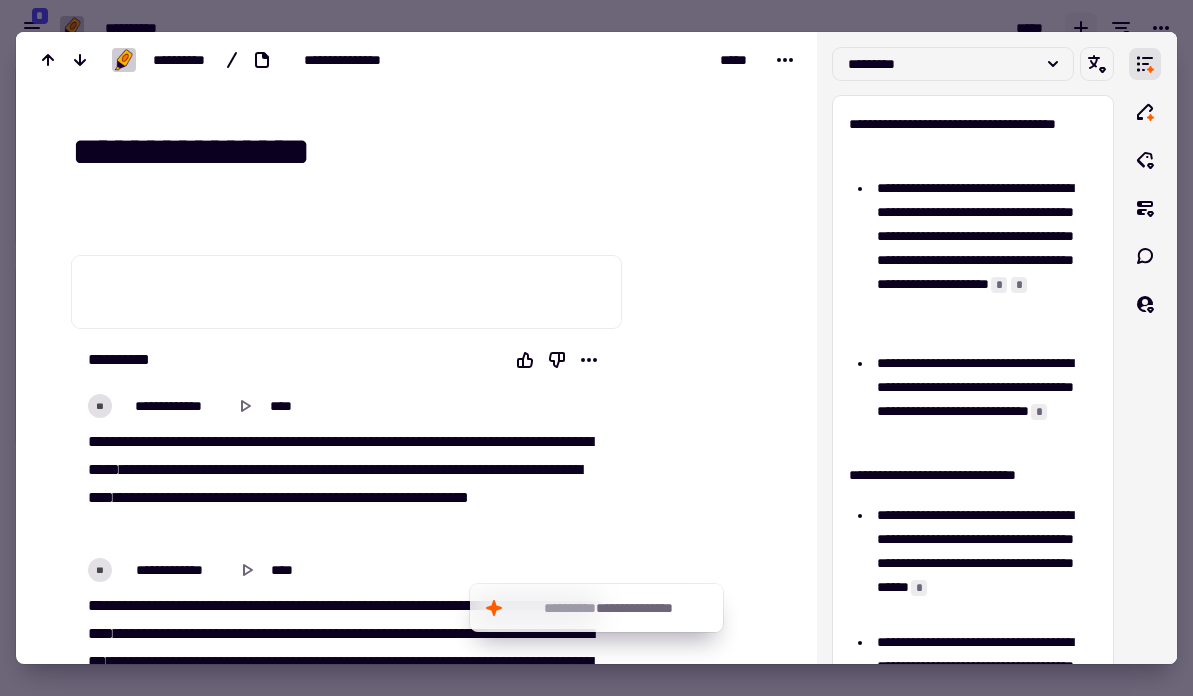 click at bounding box center (596, 348) 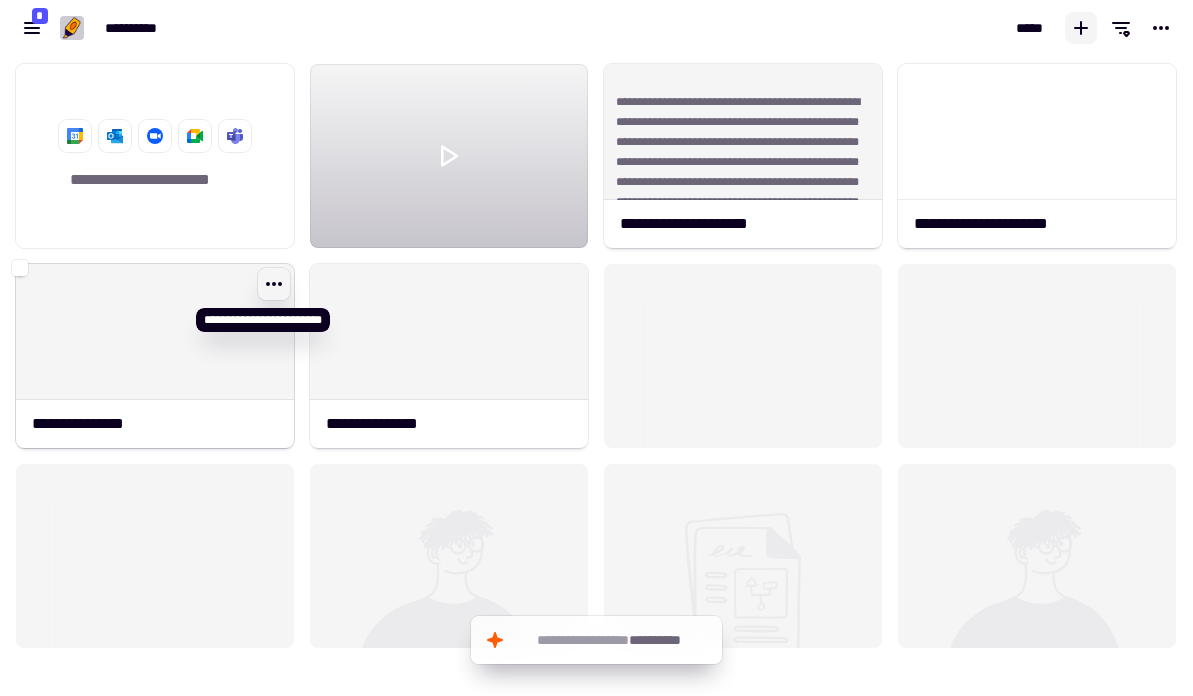 click 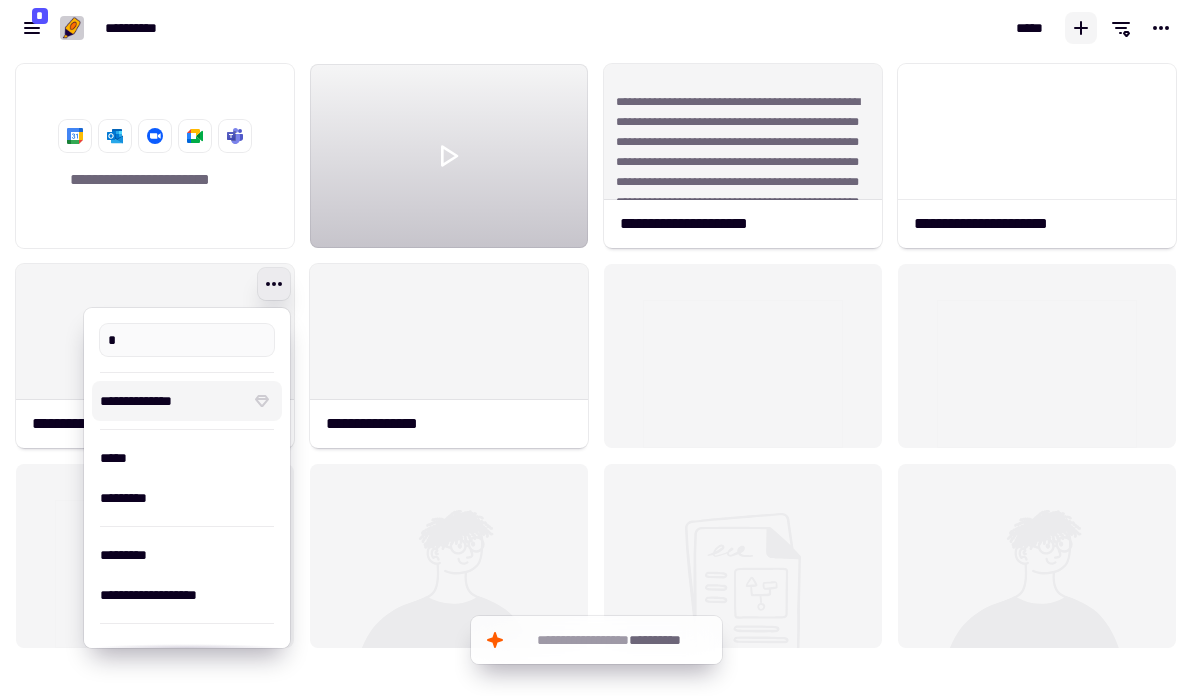 scroll, scrollTop: 0, scrollLeft: 0, axis: both 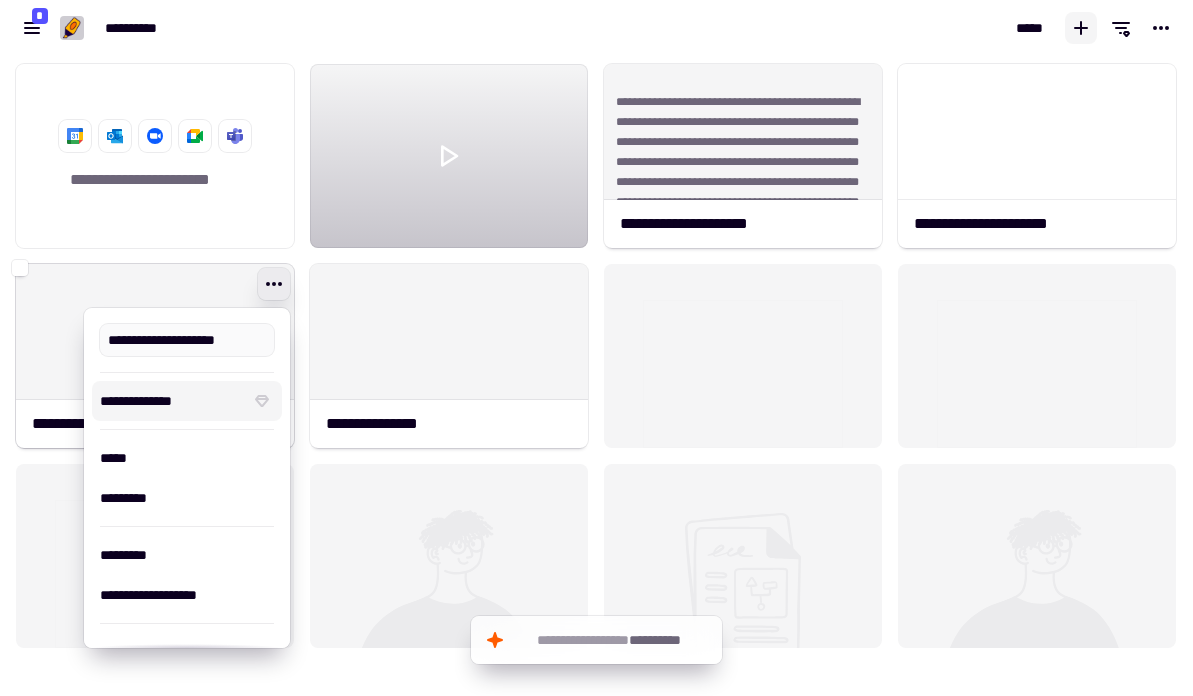type on "**********" 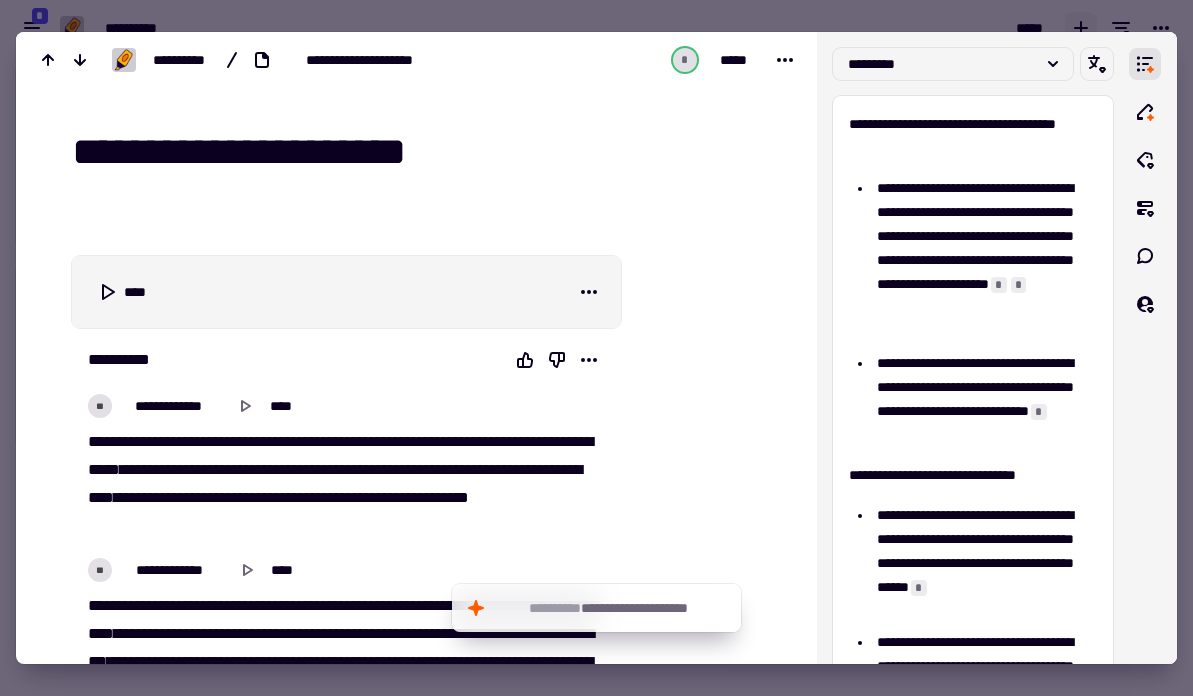 click at bounding box center [596, 348] 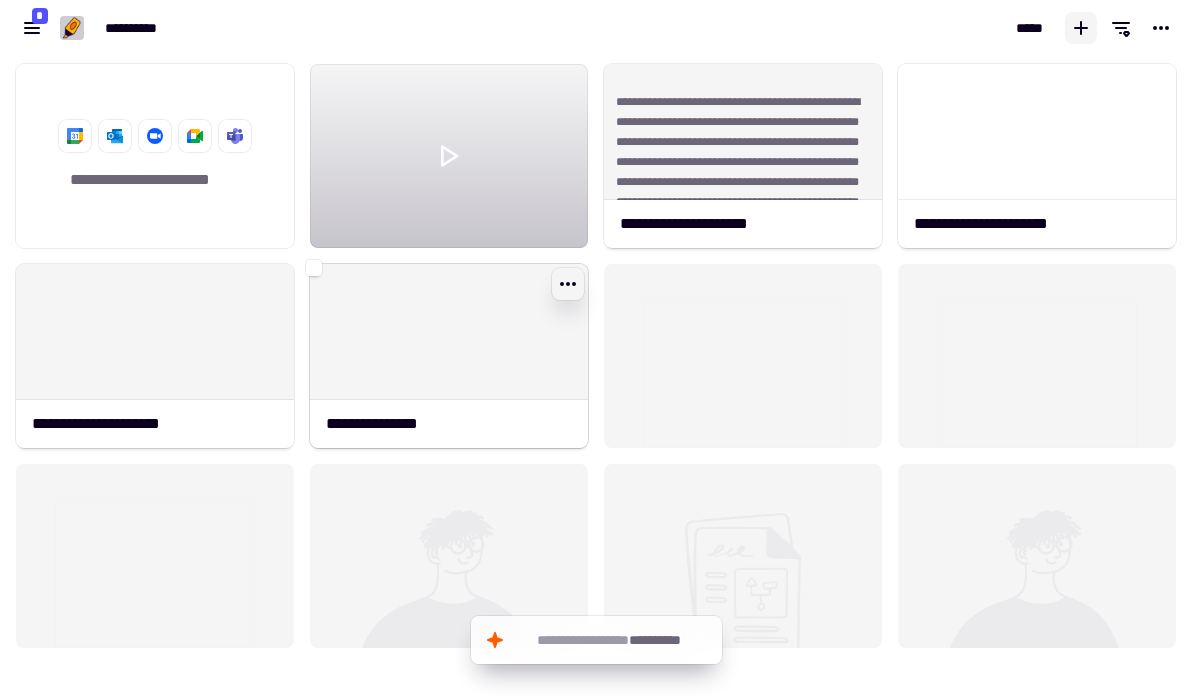 click 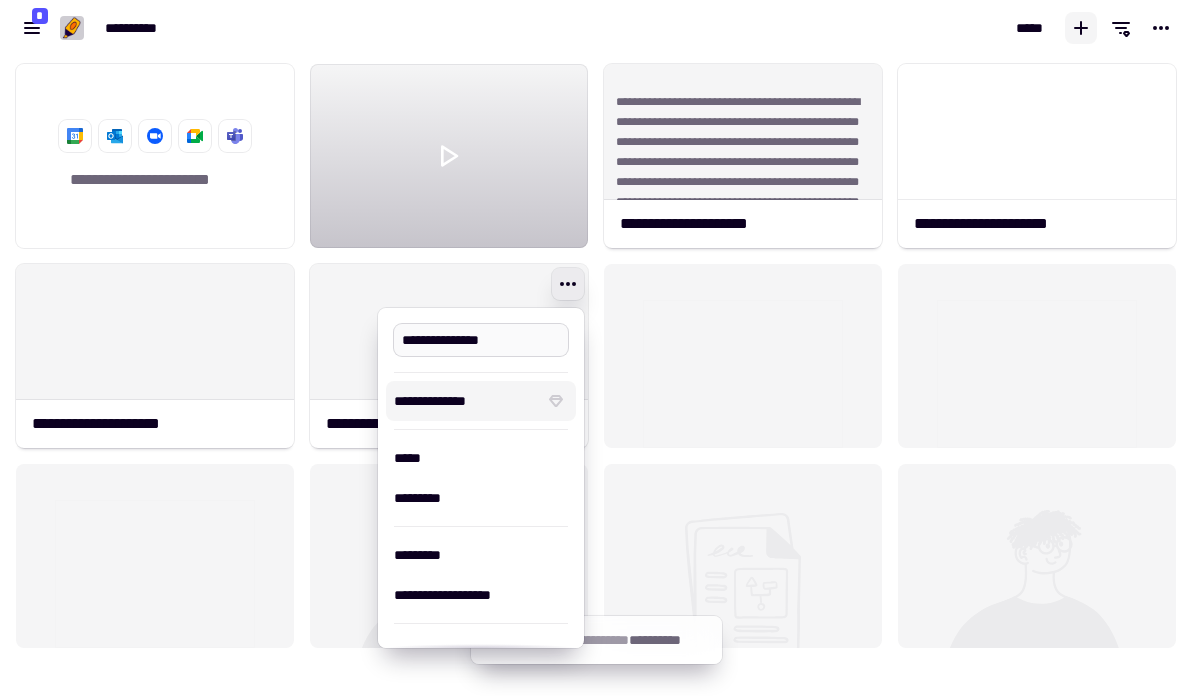 click on "**********" at bounding box center [481, 340] 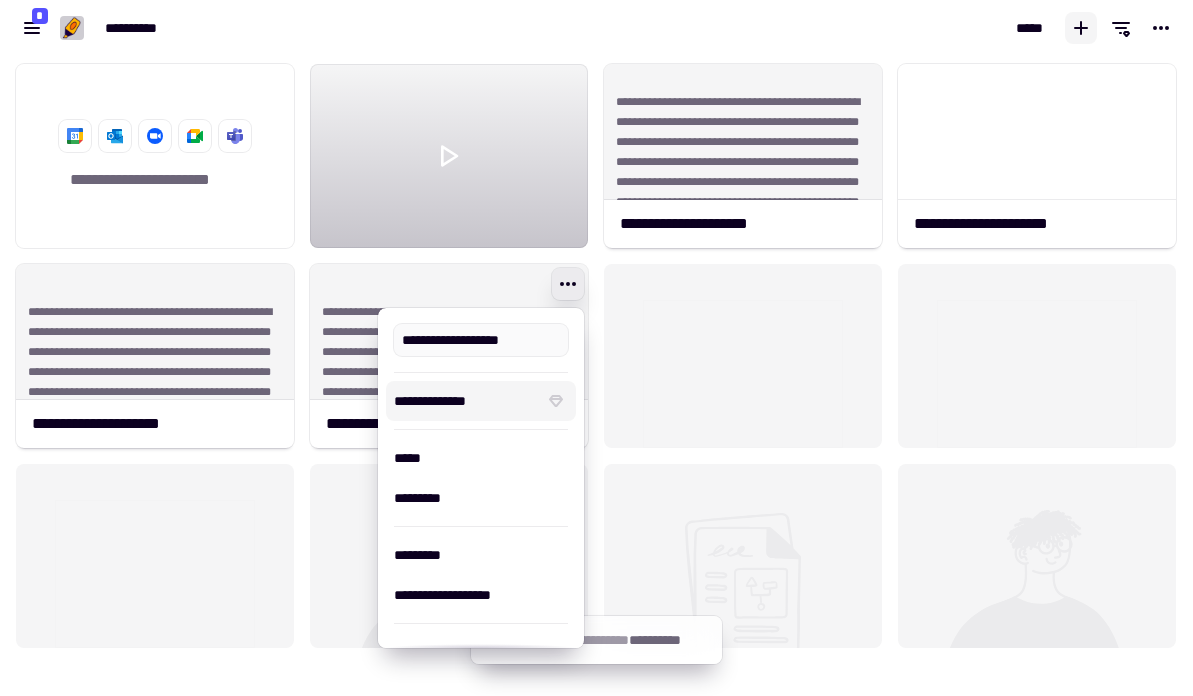 type on "**********" 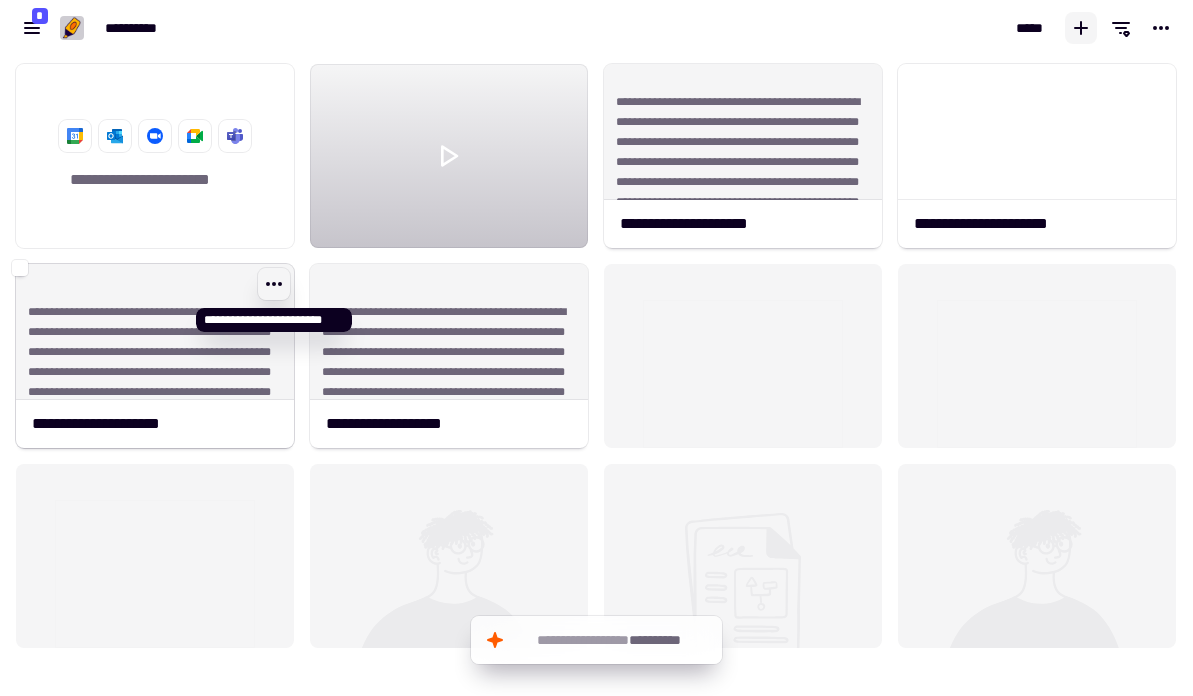 click 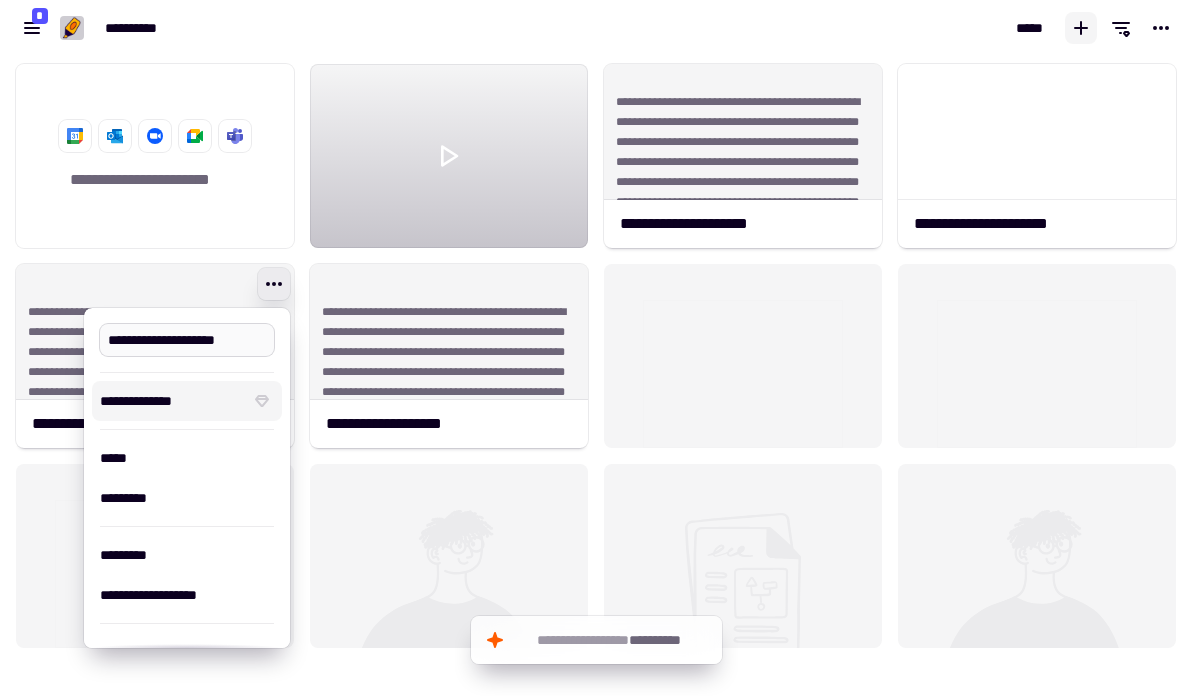 click on "**********" at bounding box center (187, 340) 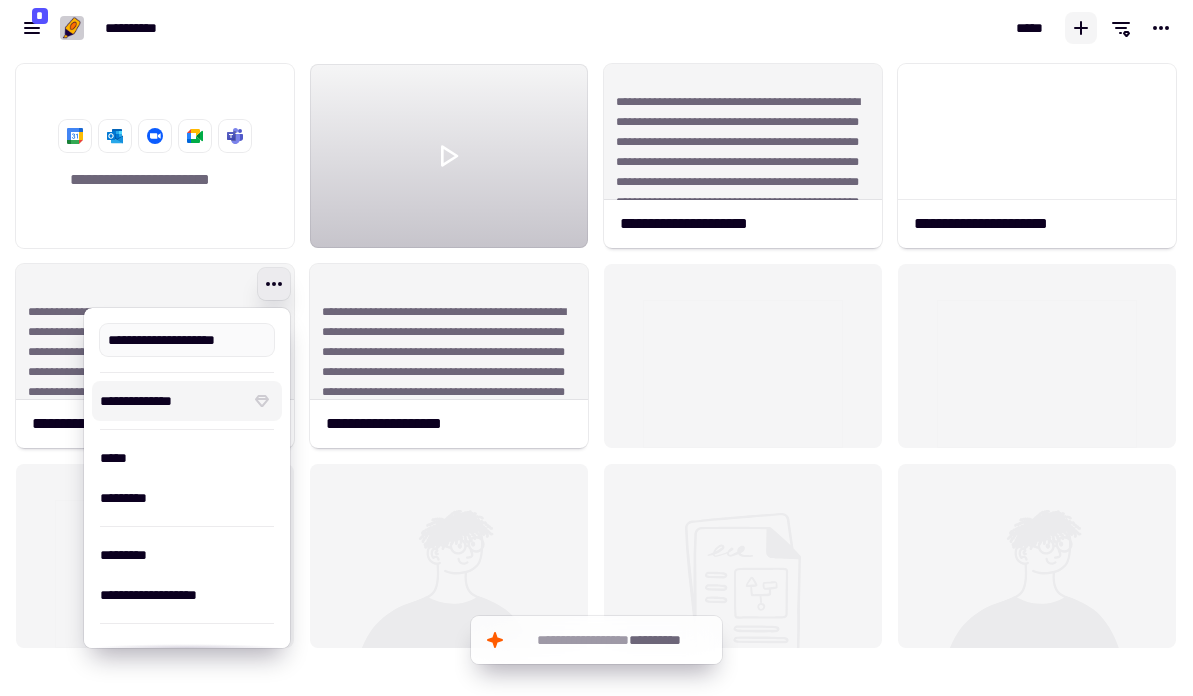 type on "**********" 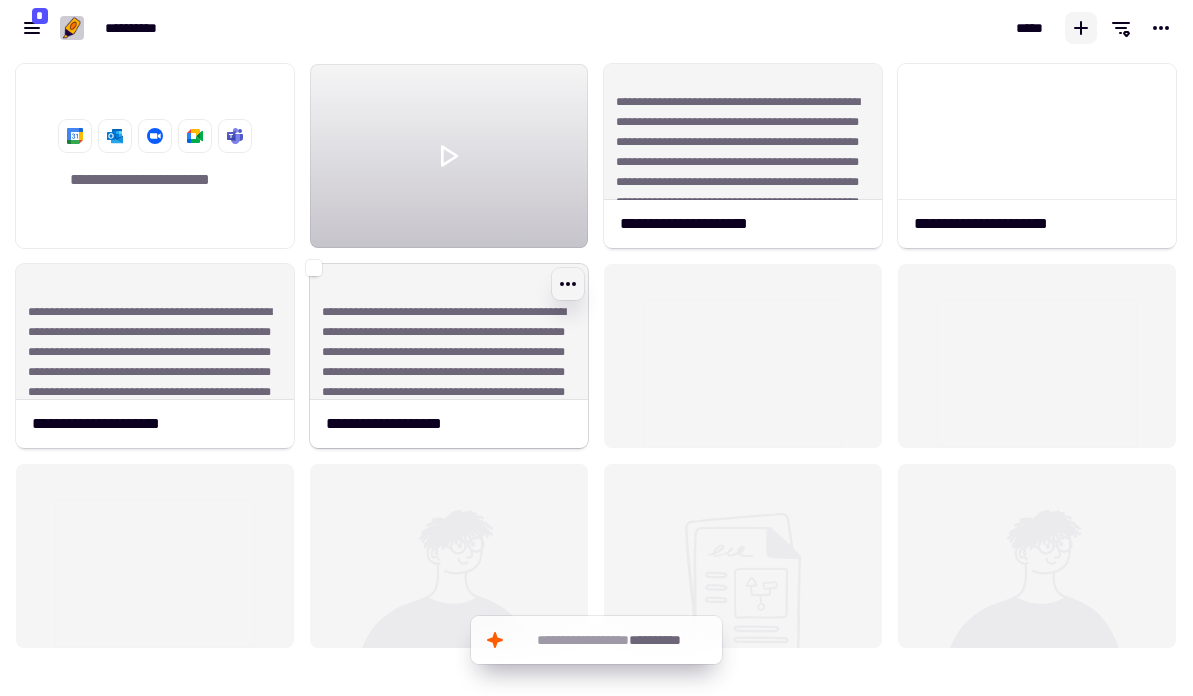 click 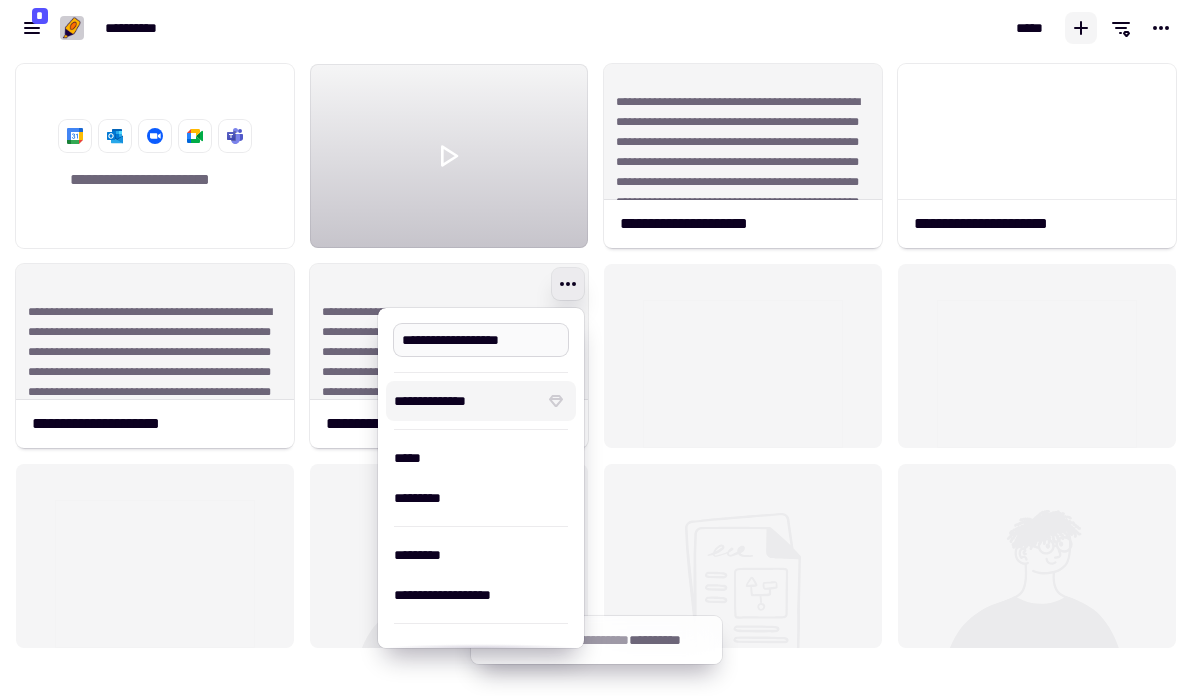 click on "**********" at bounding box center [481, 340] 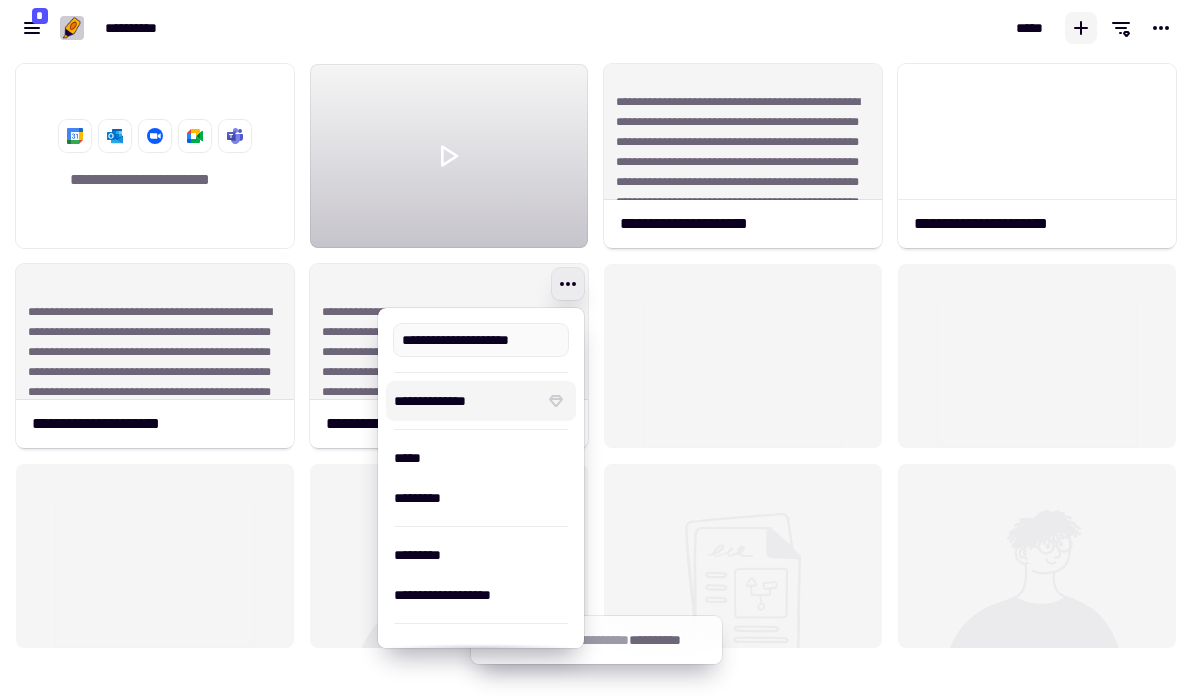 type on "**********" 